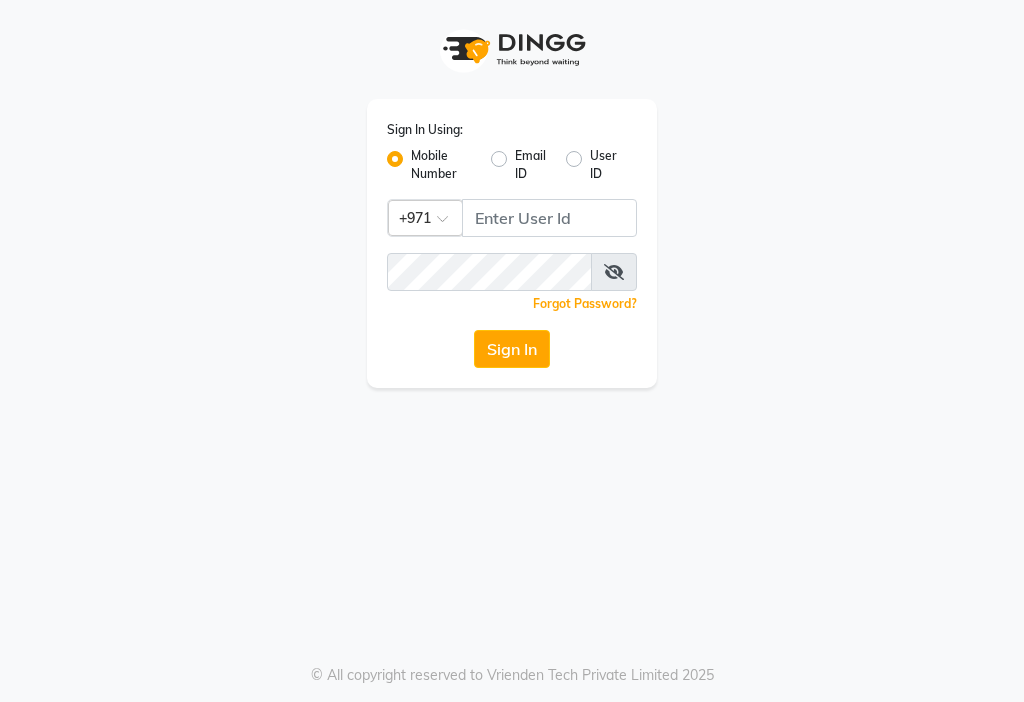 scroll, scrollTop: 0, scrollLeft: 0, axis: both 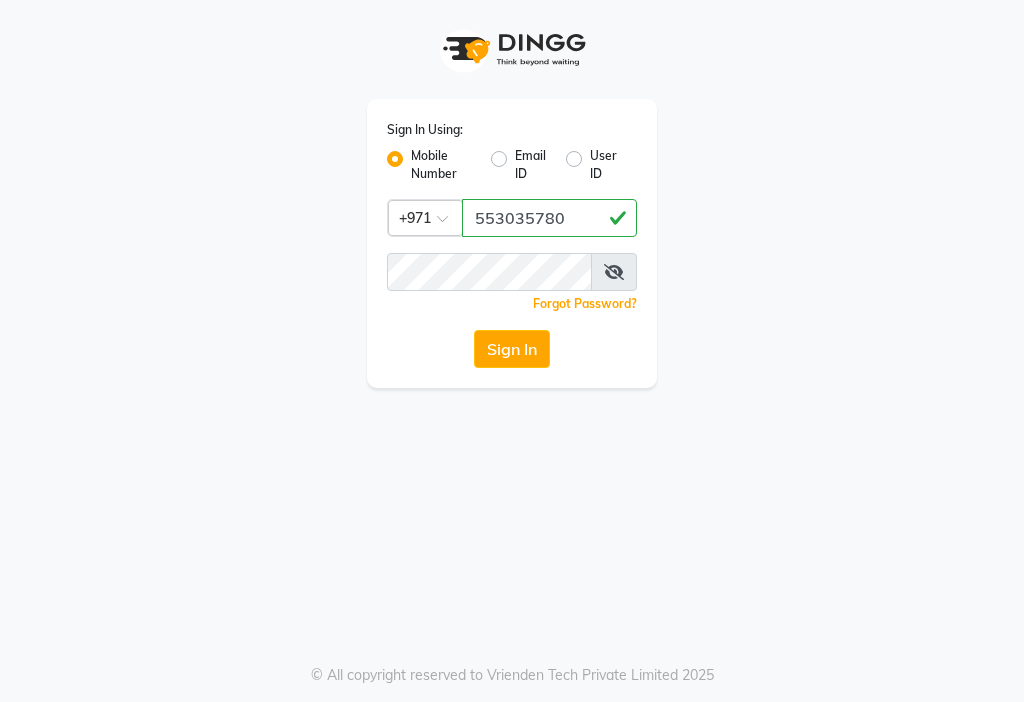 type on "553035780" 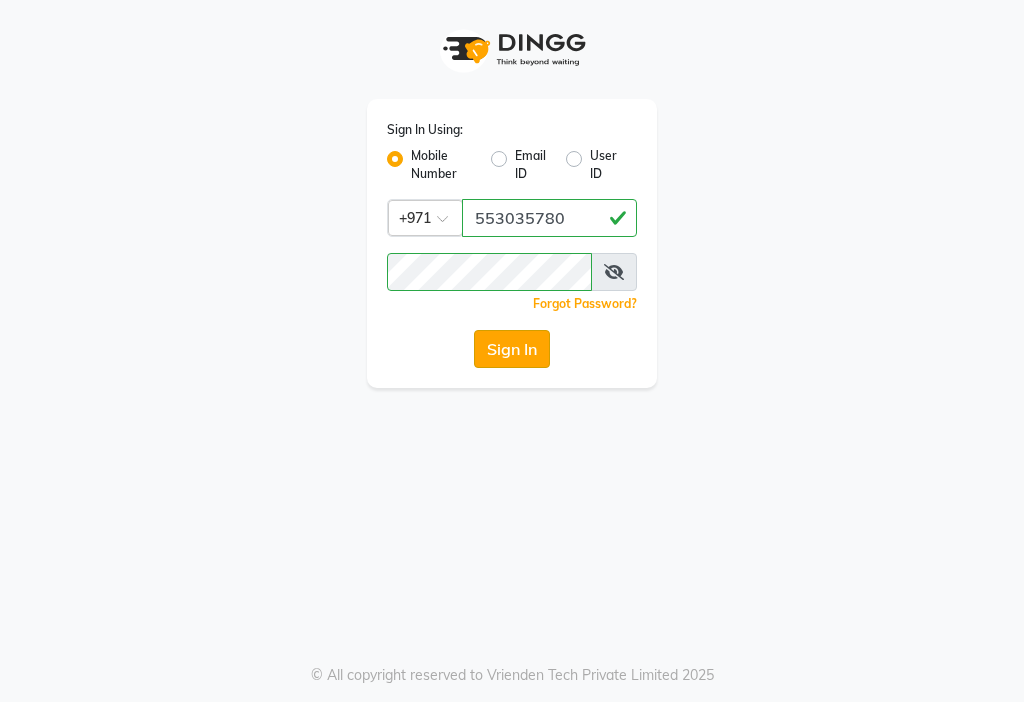 click on "Sign In" 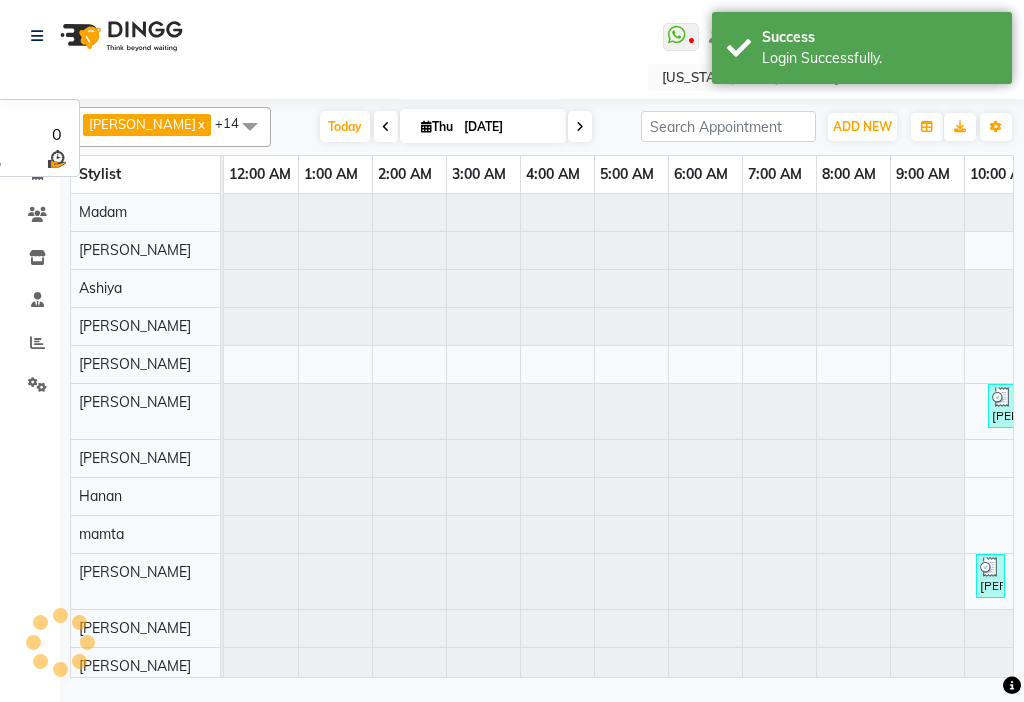 scroll, scrollTop: 0, scrollLeft: 445, axis: horizontal 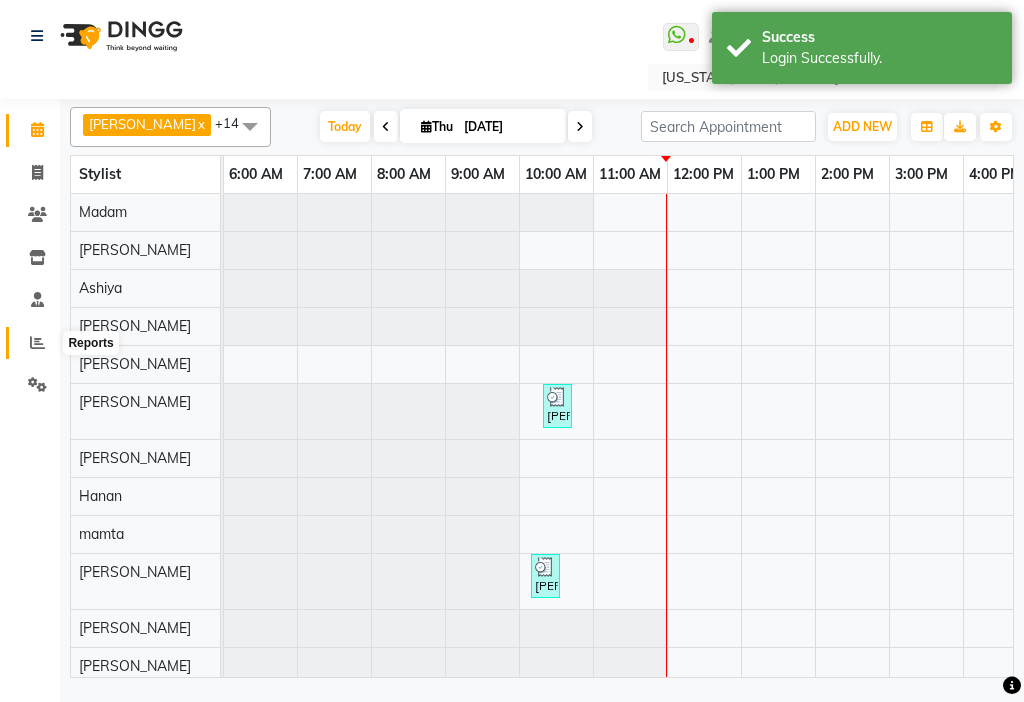 click 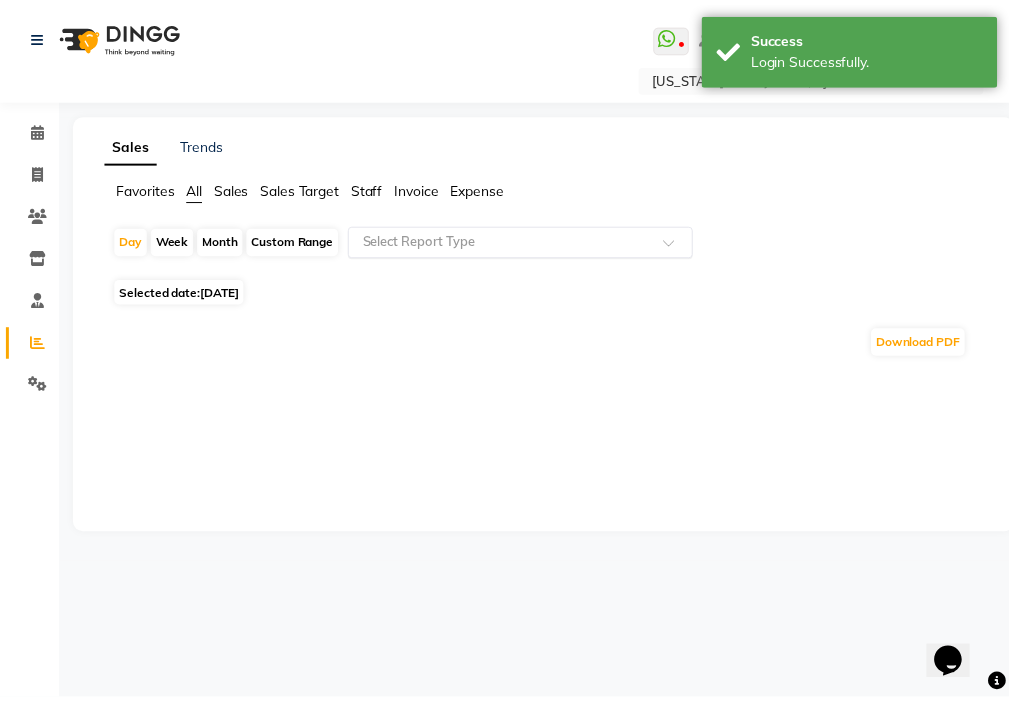 scroll, scrollTop: 0, scrollLeft: 0, axis: both 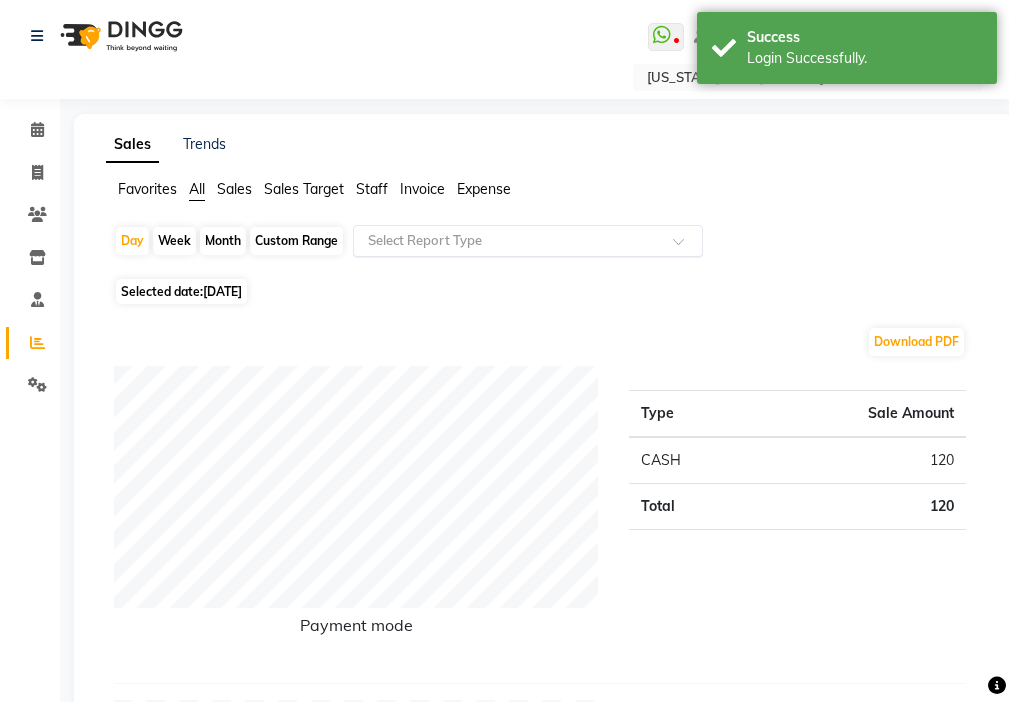 click 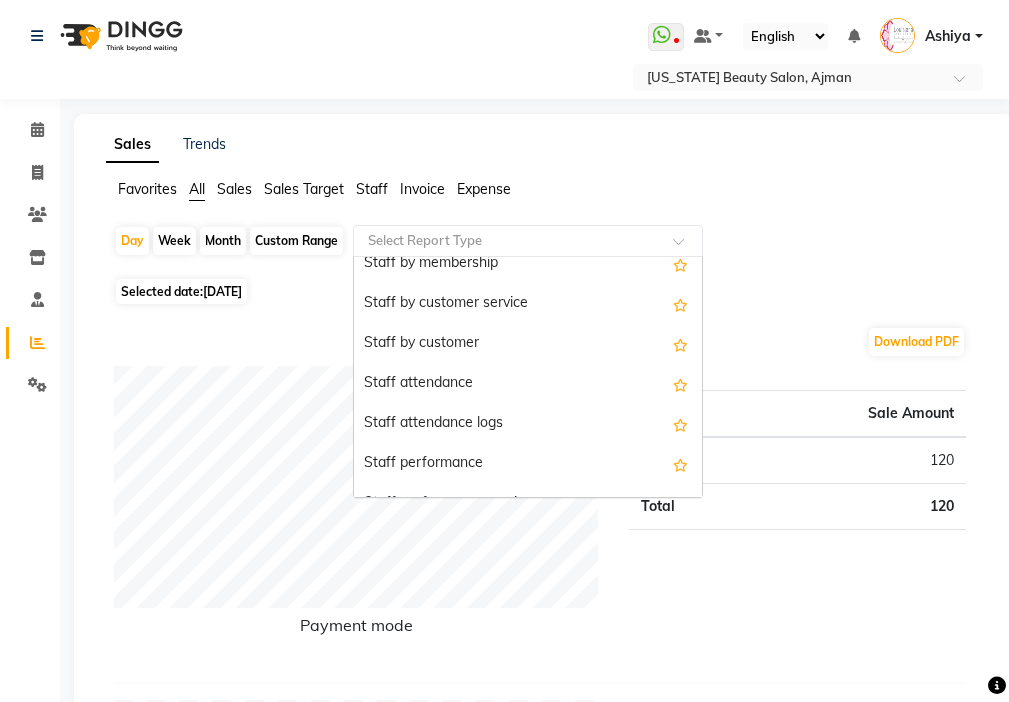 scroll, scrollTop: 835, scrollLeft: 0, axis: vertical 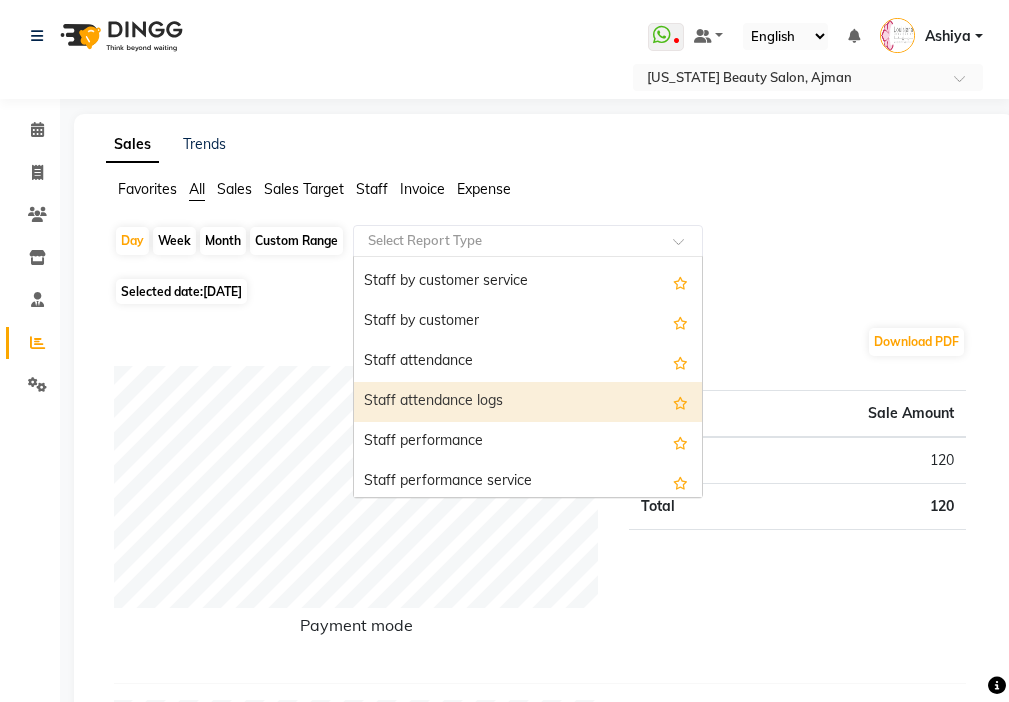 click on "Staff attendance logs" at bounding box center (528, 402) 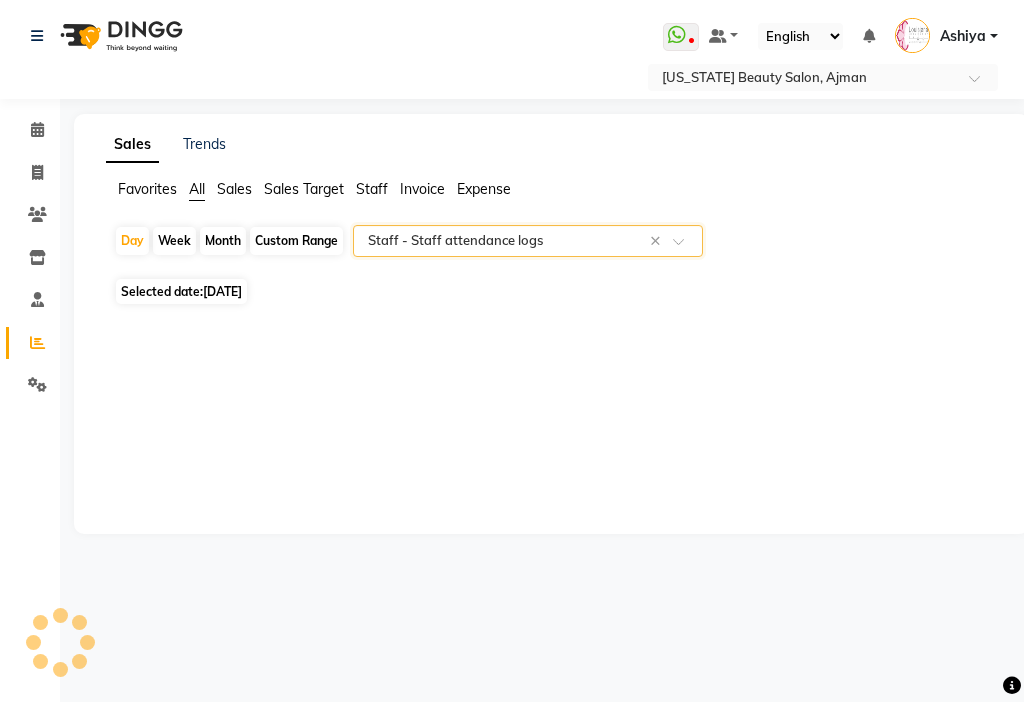select on "full_report" 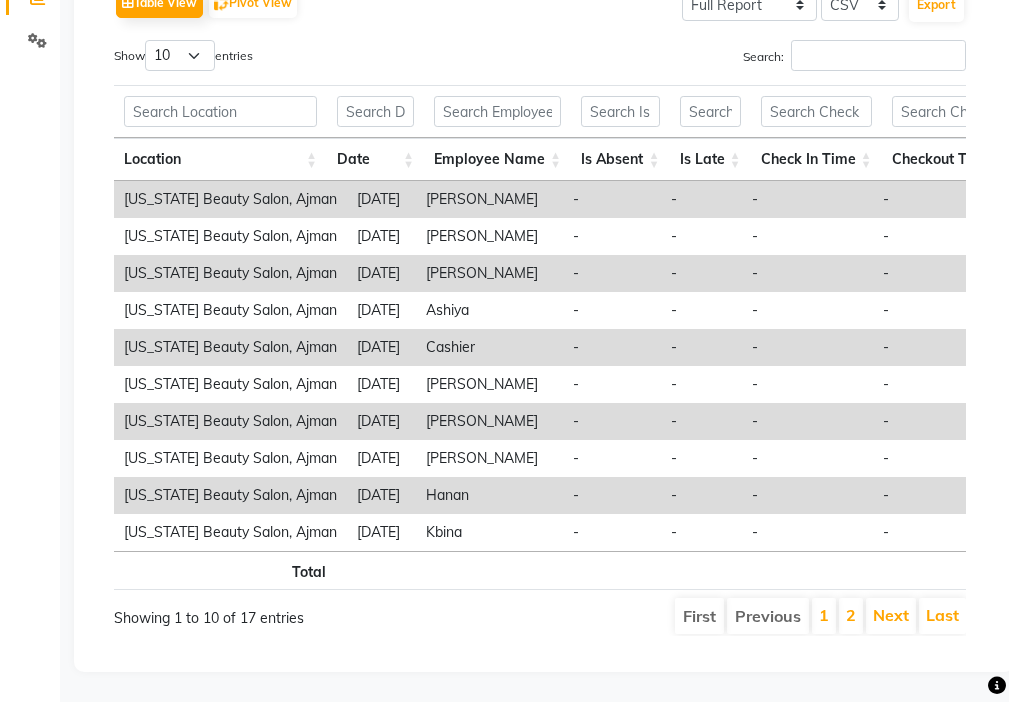 scroll, scrollTop: 374, scrollLeft: 0, axis: vertical 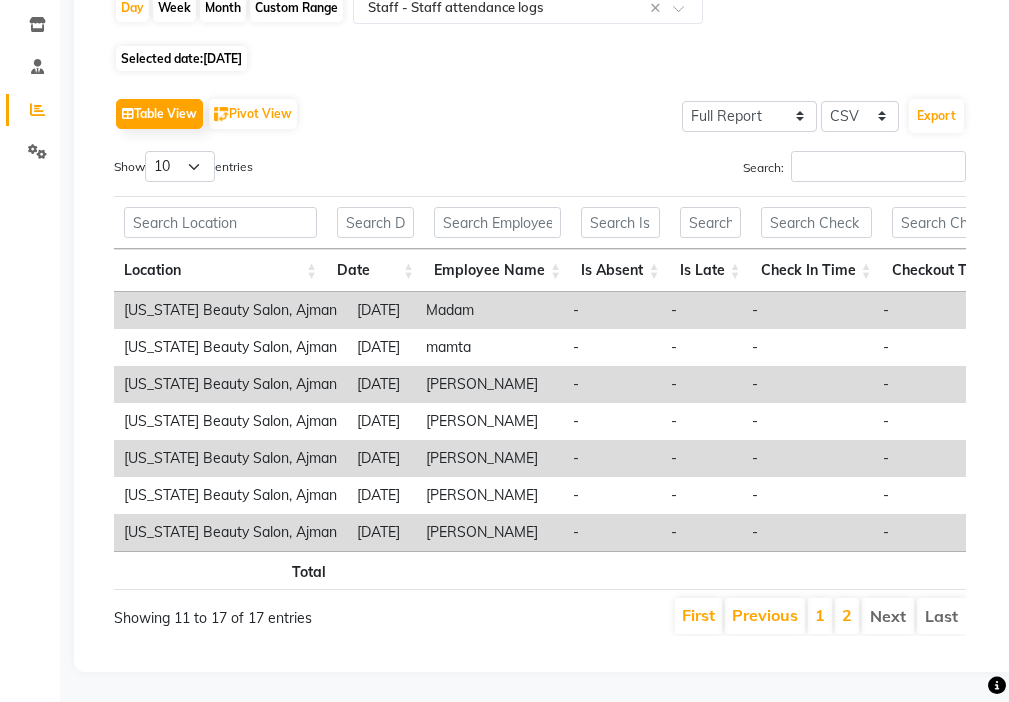 click on "Day   Week   Month   Custom Range  Select Report Type × Staff -  Staff attendance logs × Selected date:  [DATE]   Table View   Pivot View  Select Full Report Filtered Report Select CSV PDF  Export  Show  10 25 50 100  entries Search: Location Date Employee Name Is Absent Is Late Check In Time Checkout Time Total Hours Hours Present Schedule In Time Schedule Out Time Location Date Employee Name Is Absent Is Late Check In Time Checkout Time Total Hours Hours Present Schedule In Time Schedule Out Time Total [US_STATE] Beauty Salon, [GEOGRAPHIC_DATA] [DATE] Madam - - - - 12 - 11:00 AM 11:00 PM [US_STATE] Beauty Salon, [GEOGRAPHIC_DATA] [DATE] mamta - - - - 10 - 10:00 AM 08:00 PM [US_STATE] Beauty Salon, [GEOGRAPHIC_DATA] [DATE] [PERSON_NAME] - - - - 22 - 12:00 AM 10:00 PM [US_STATE] Beauty Salon, [GEOGRAPHIC_DATA] [DATE] [PERSON_NAME] - - - - 11 - 11:00 AM 10:00 PM [US_STATE] Beauty Salon, [GEOGRAPHIC_DATA] [DATE] [PERSON_NAME] - - - - 10 - 10:00 AM 08:00 PM [US_STATE] Beauty Salon, [GEOGRAPHIC_DATA] [DATE] [PERSON_NAME] - - - - 10 - 12:00 PM 10:00 PM [US_STATE] Beauty Salon, [GEOGRAPHIC_DATA]" 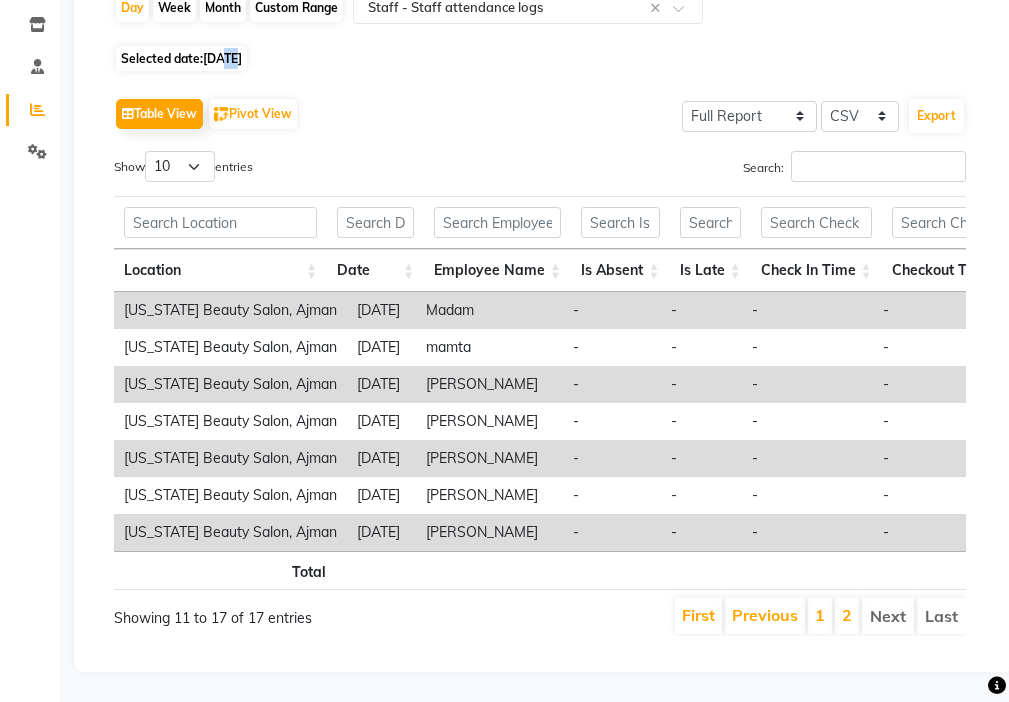 click on "[DATE]" 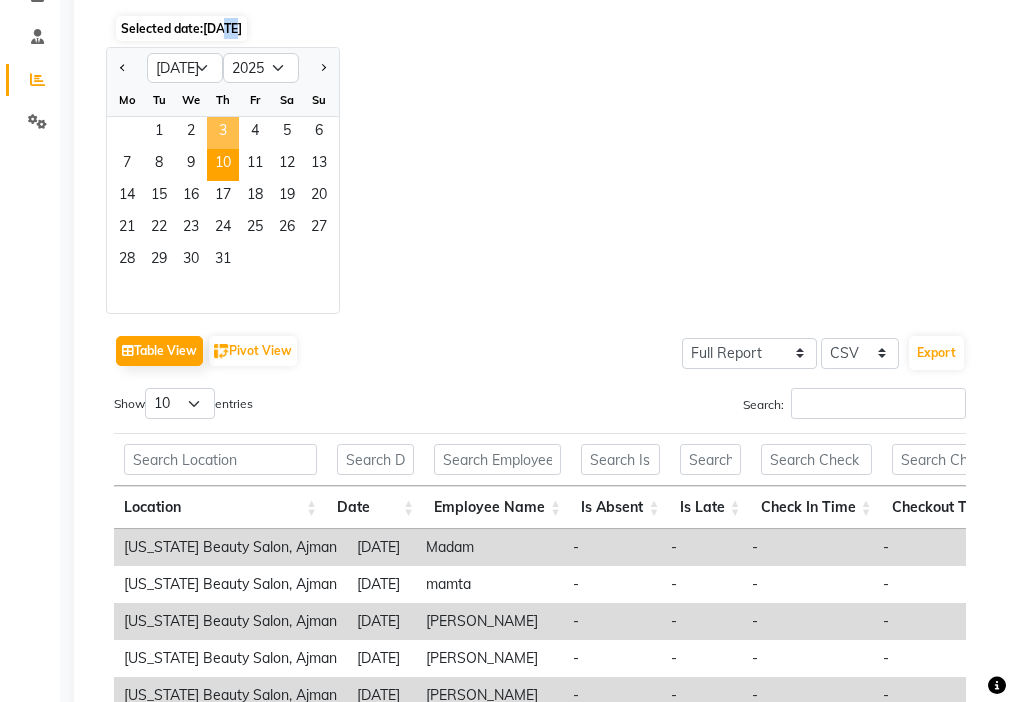 scroll, scrollTop: 374, scrollLeft: 0, axis: vertical 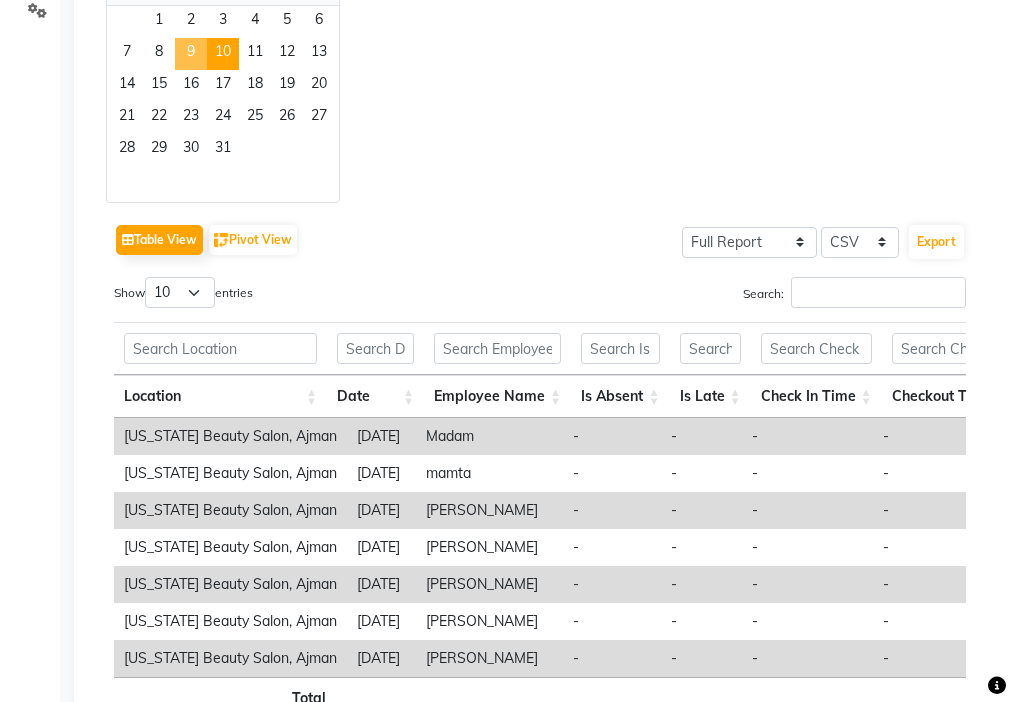 click on "9" 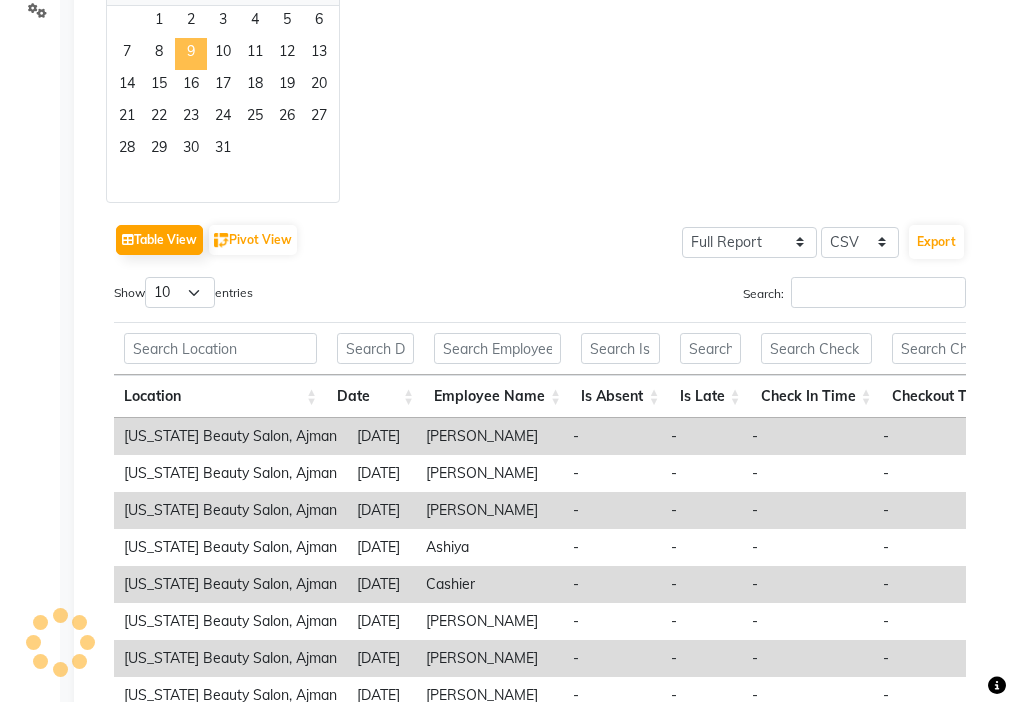scroll, scrollTop: 0, scrollLeft: 0, axis: both 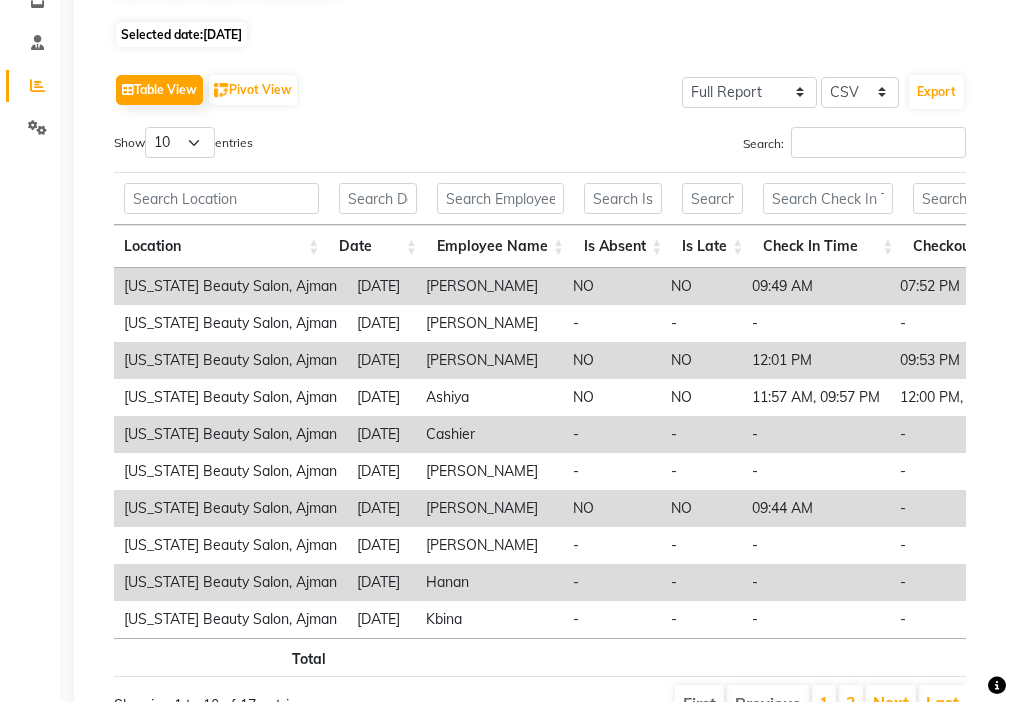 click on "Sales Trends Favorites All Sales Sales Target Staff Invoice Expense  Day   Week   Month   Custom Range  Select Report Type × Staff -  Staff attendance logs × Selected date:  [DATE]   Table View   Pivot View  Select Full Report Filtered Report Select CSV PDF  Export  Show  10 25 50 100  entries Search: Location Date Employee Name Is Absent Is Late Check In Time Checkout Time Total Hours Hours Present Schedule In Time Schedule Out Time Location Date Employee Name Is Absent Is Late Check In Time Checkout Time Total Hours Hours Present Schedule In Time Schedule Out Time Total [US_STATE] Beauty Salon, [GEOGRAPHIC_DATA] [DATE] [PERSON_NAME] NO NO 09:49 AM 07:52 PM 10 10.03 10:00 AM 08:00 PM [US_STATE] Beauty Salon, [GEOGRAPHIC_DATA] [DATE] [GEOGRAPHIC_DATA] - - - - 10 - 12:00 PM 10:00 PM [US_STATE] Beauty Salon, [GEOGRAPHIC_DATA] [DATE] [PERSON_NAME] NO NO 12:01 PM 09:53 PM 10 9.52 12:00 PM 10:00 PM [US_STATE] Beauty Salon, [GEOGRAPHIC_DATA] [DATE] Ashiya NO NO 11:57 AM, 09:57 PM 12:00 PM, - 8 0.03 02:00 PM 10:00 PM [US_STATE] Beauty Salon, [GEOGRAPHIC_DATA] [DATE] Cashier -" 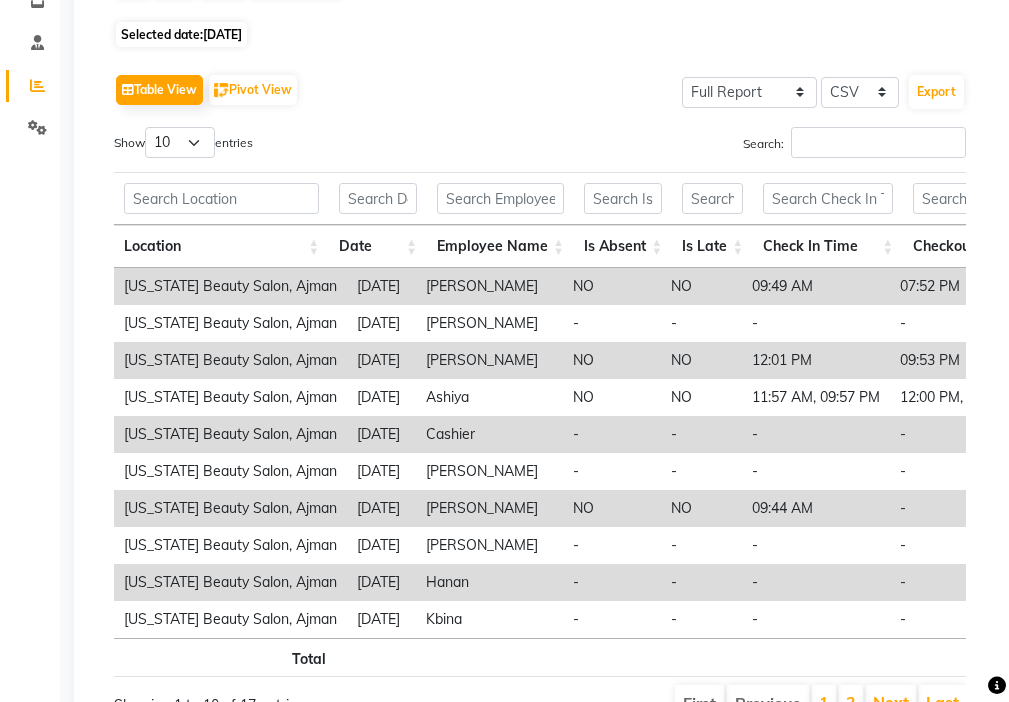 click on "NO" at bounding box center (612, 286) 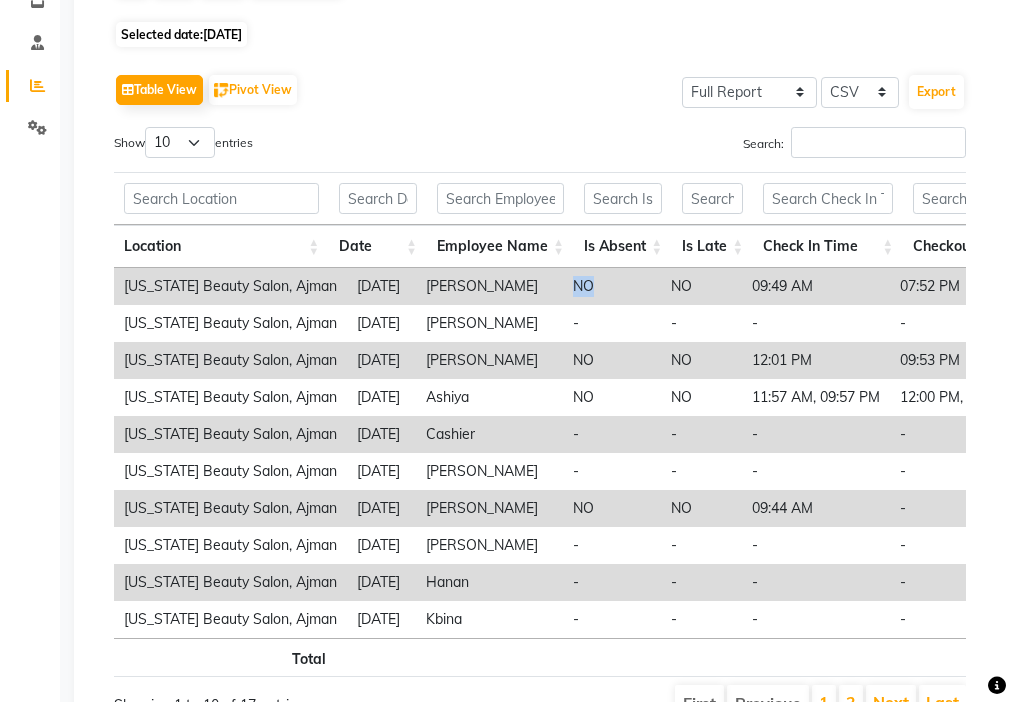 click on "NO" at bounding box center [612, 286] 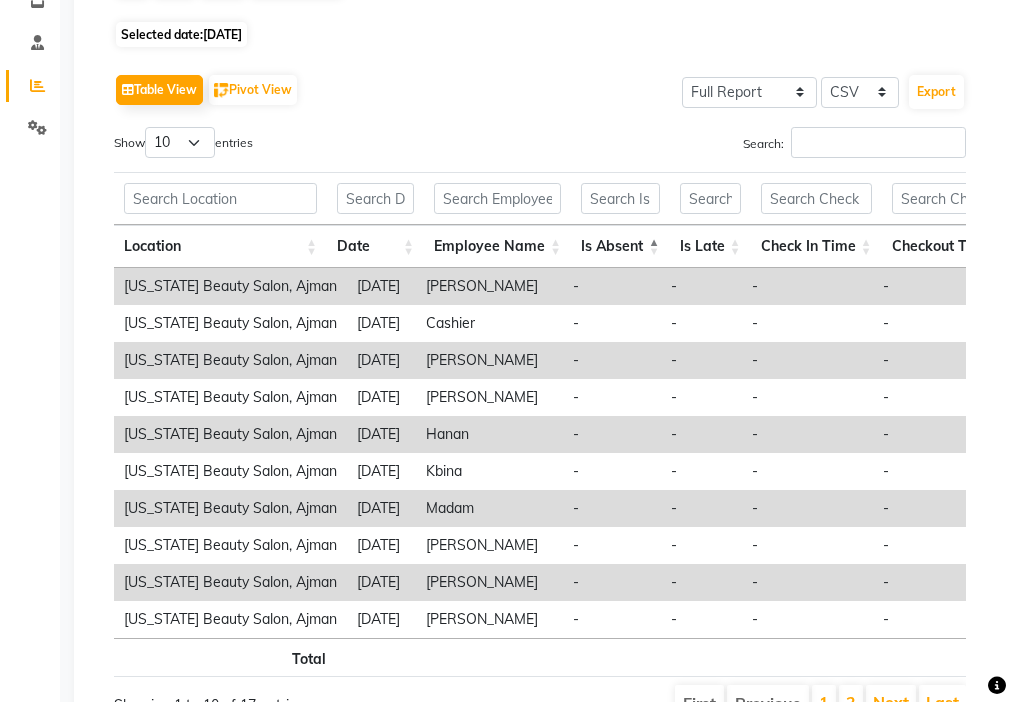 click on "Is Absent" at bounding box center [620, 246] 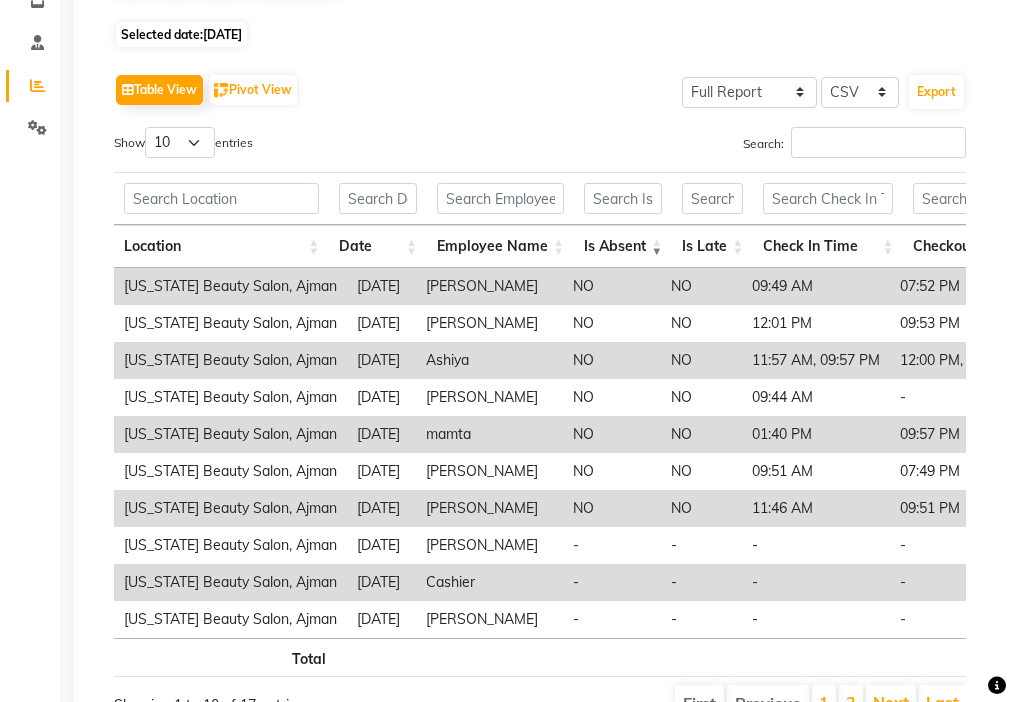 click on "Is Late" at bounding box center (712, 246) 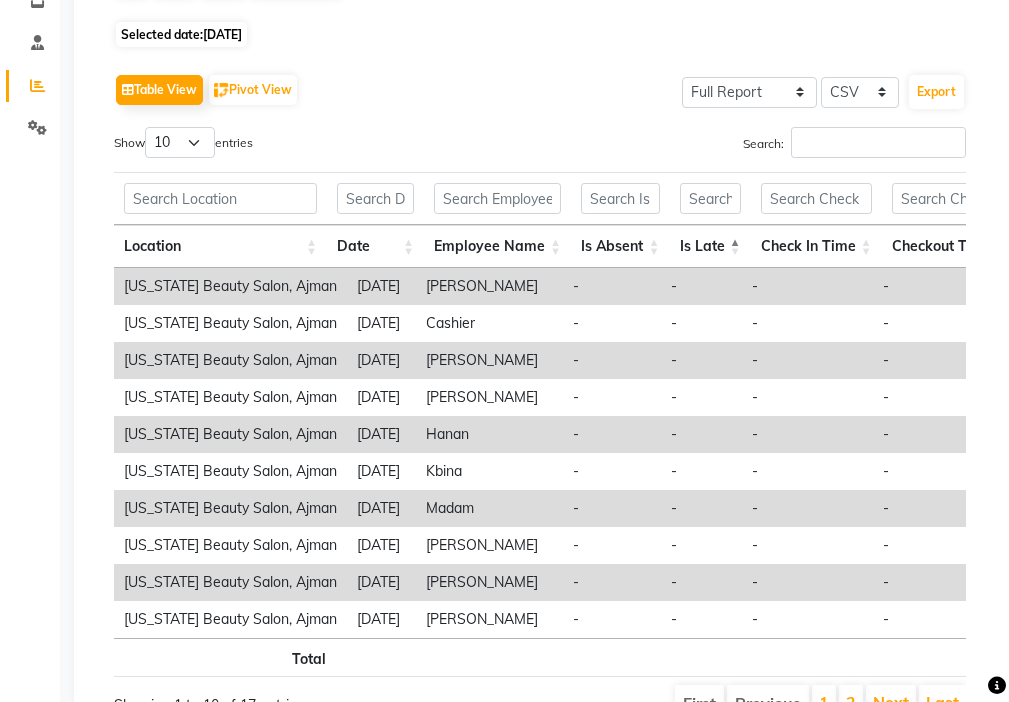 click on "Is Late" at bounding box center [710, 246] 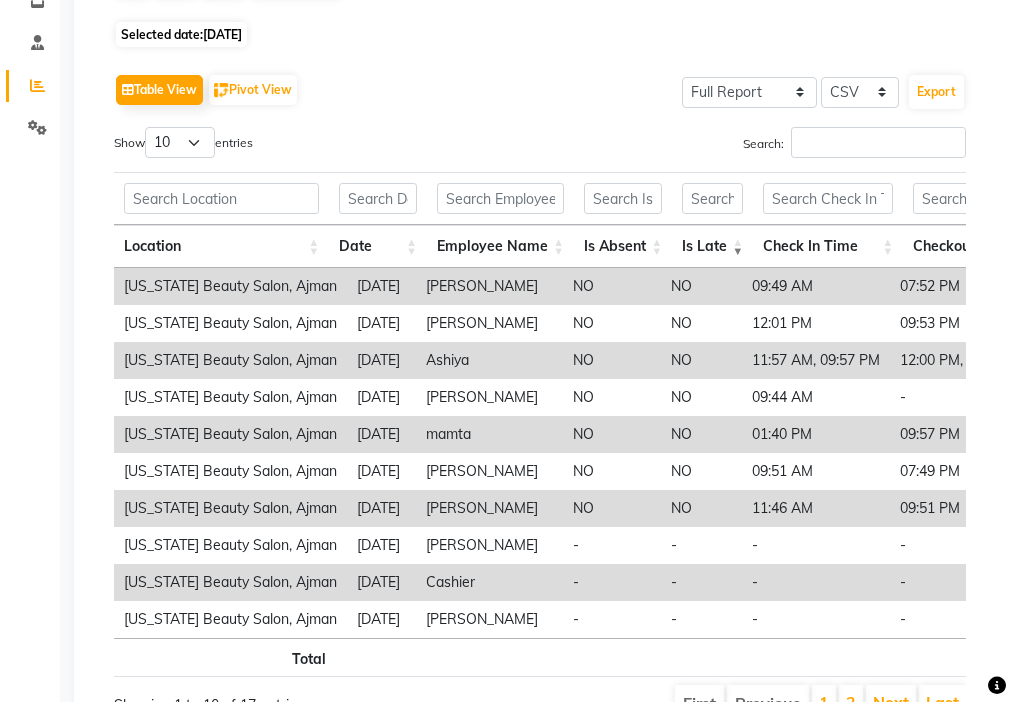 scroll, scrollTop: 0, scrollLeft: 115, axis: horizontal 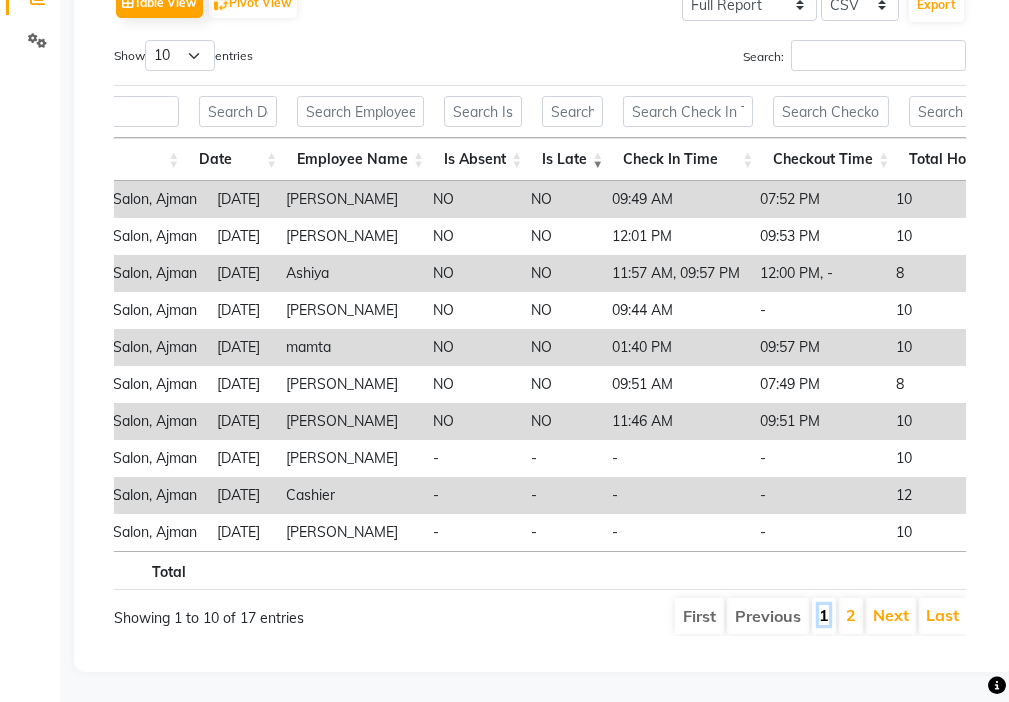 click on "1" at bounding box center (824, 615) 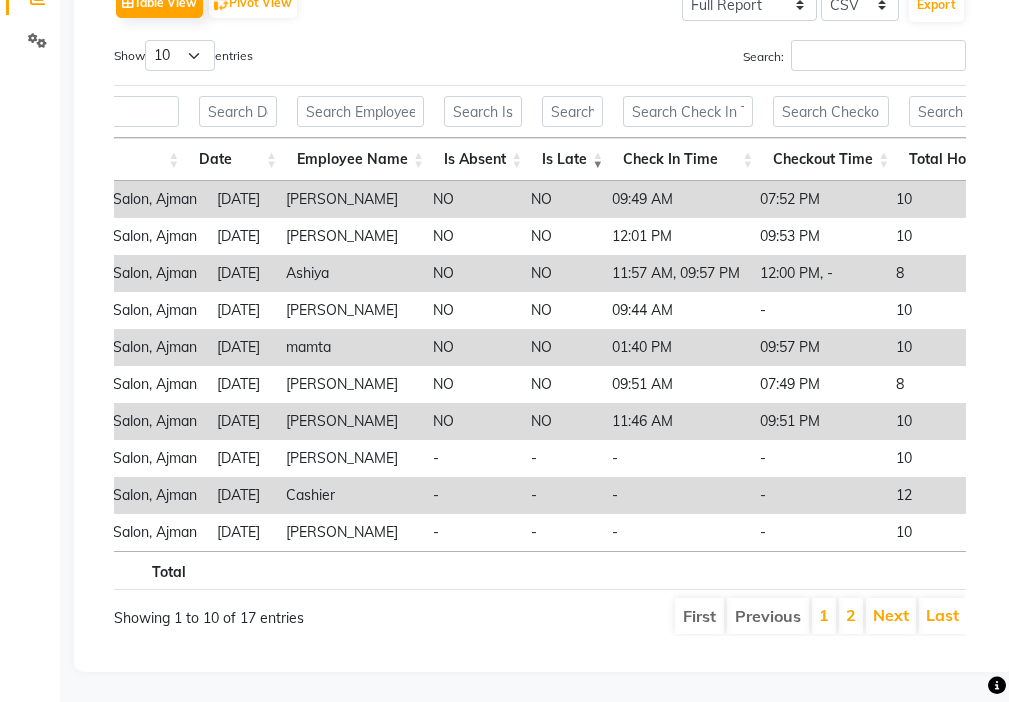 click on "2" at bounding box center [851, 616] 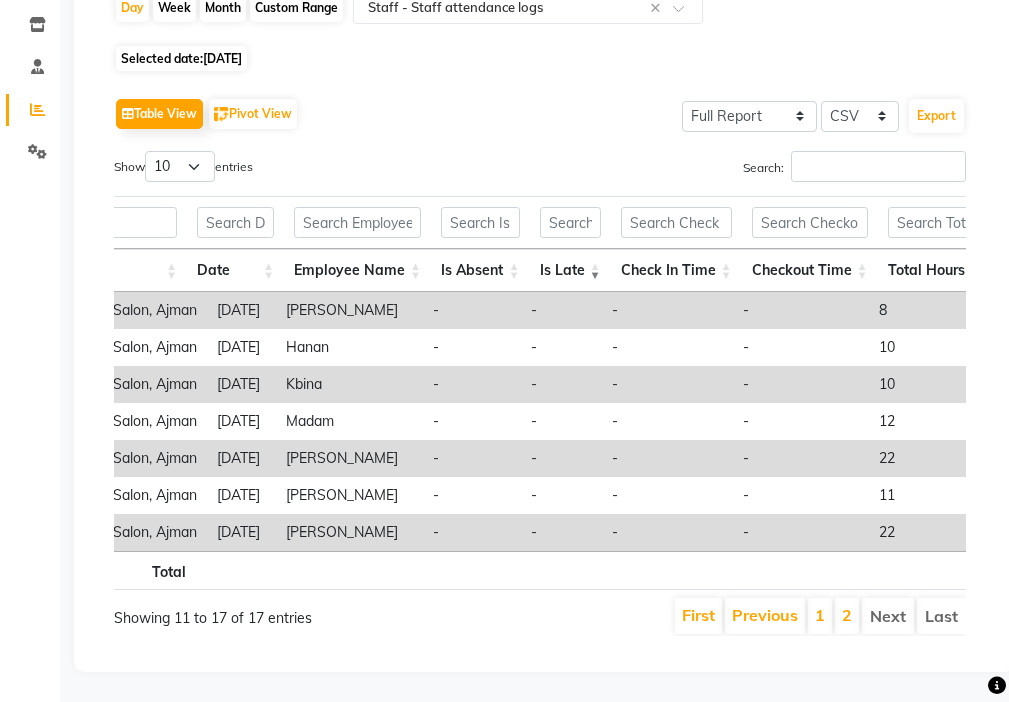 scroll, scrollTop: 263, scrollLeft: 0, axis: vertical 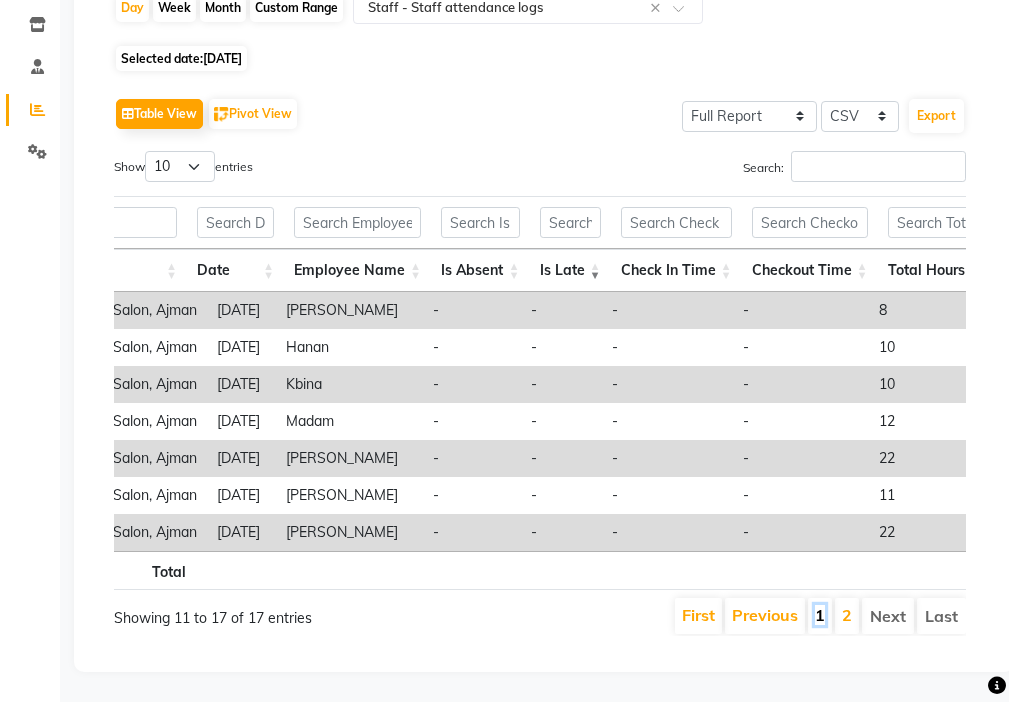 click on "1" at bounding box center (820, 615) 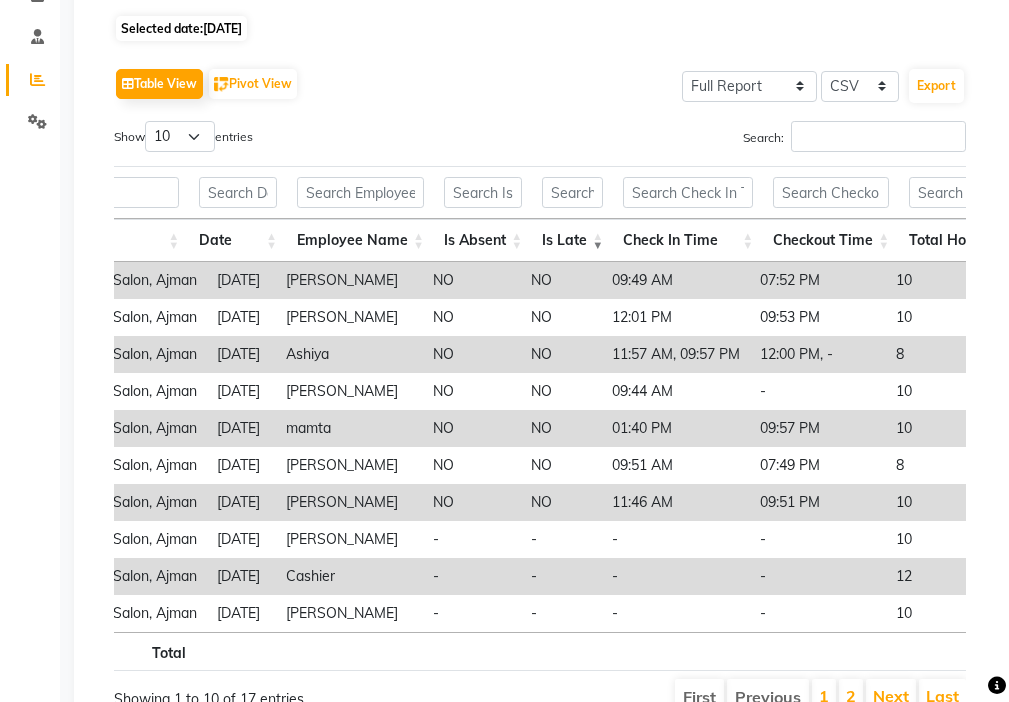 scroll, scrollTop: 282, scrollLeft: 0, axis: vertical 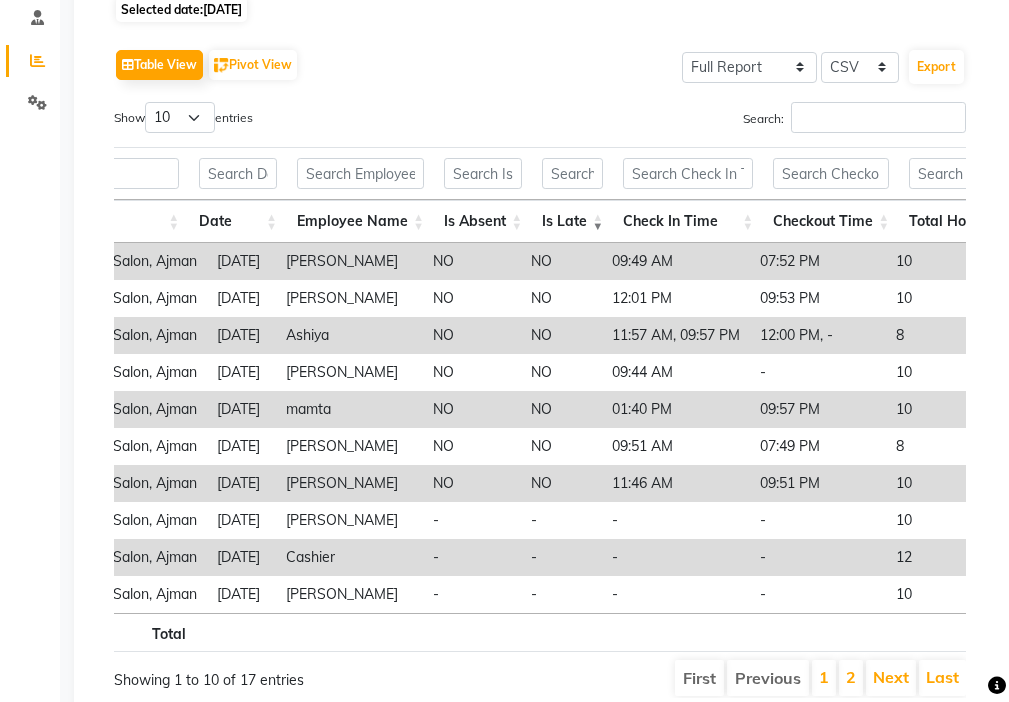click on "[DATE]" 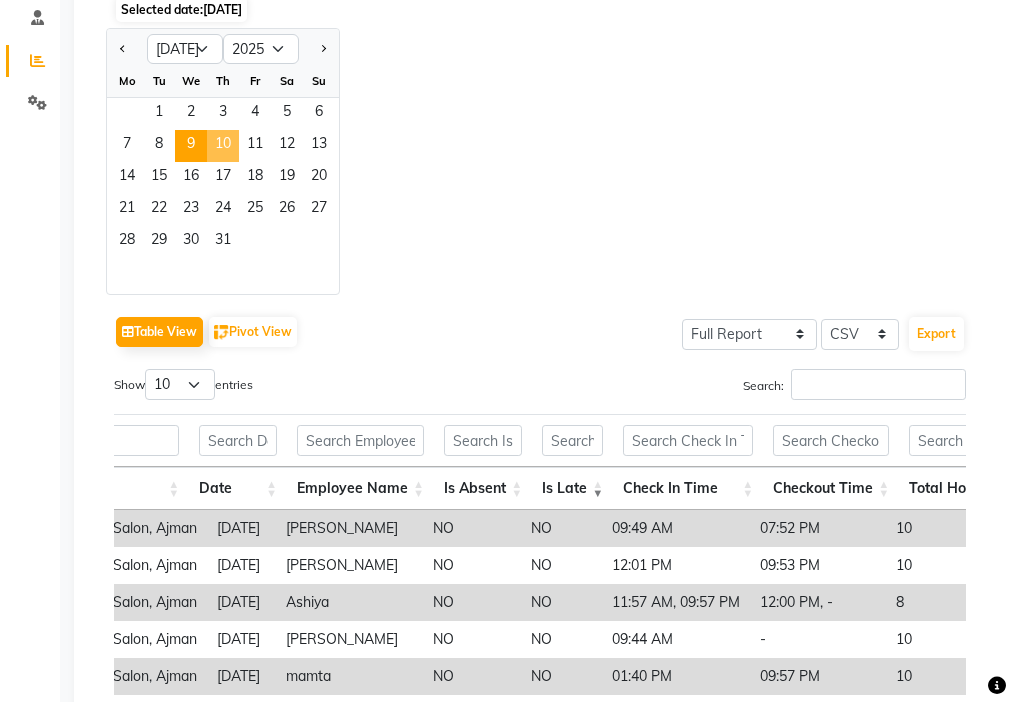 click on "10" 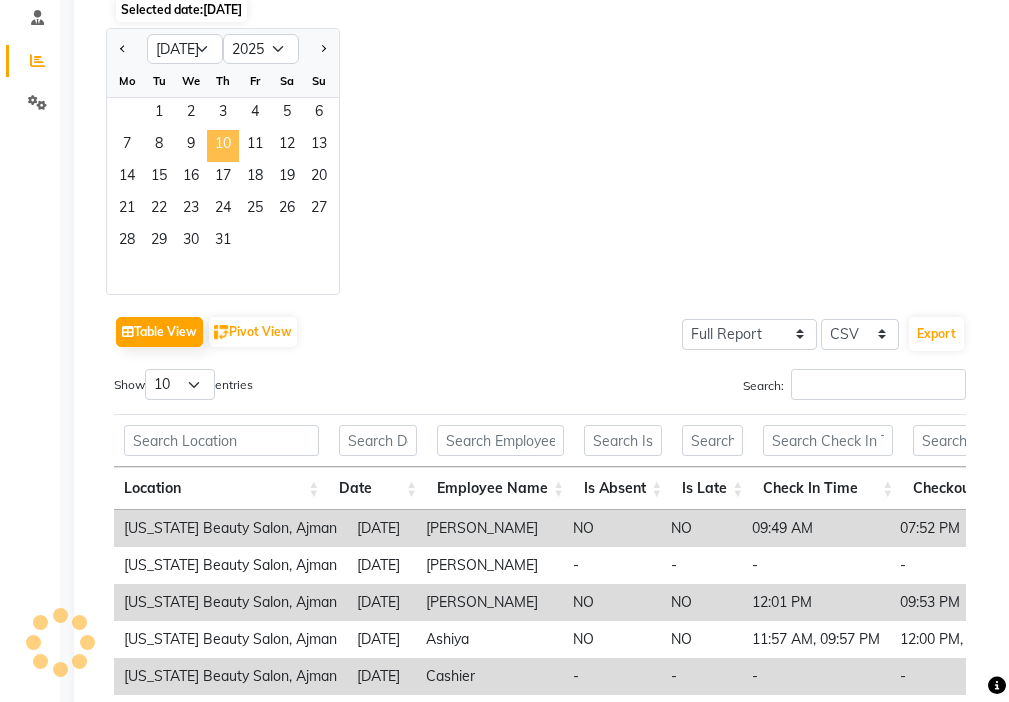 scroll, scrollTop: 0, scrollLeft: 0, axis: both 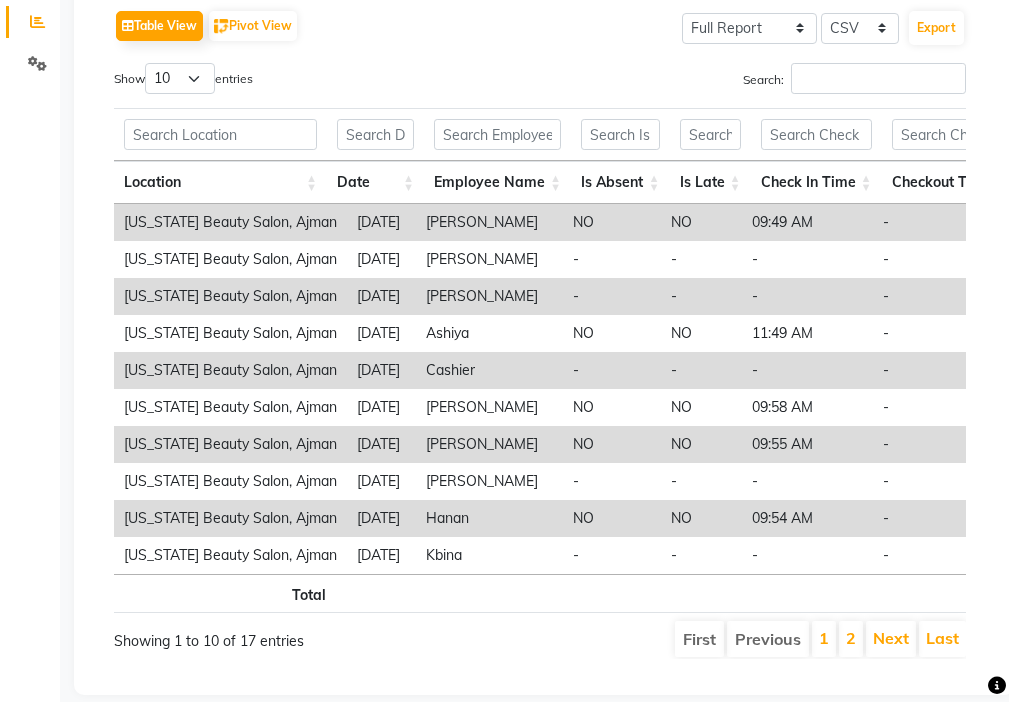 click on "2" at bounding box center [851, 639] 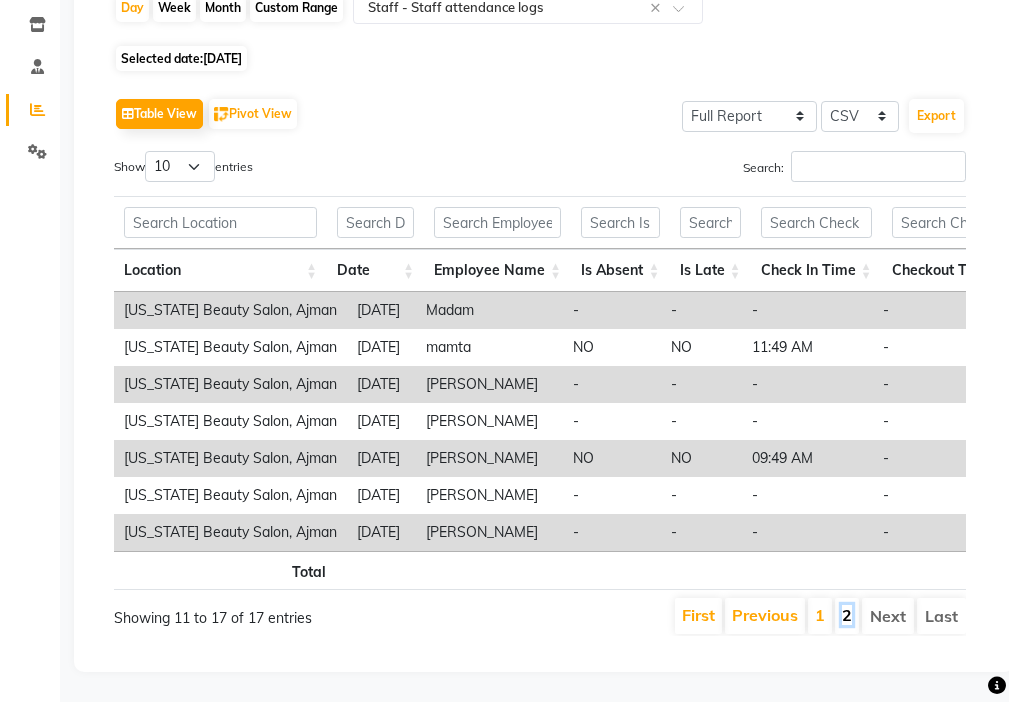 click on "2" at bounding box center (847, 615) 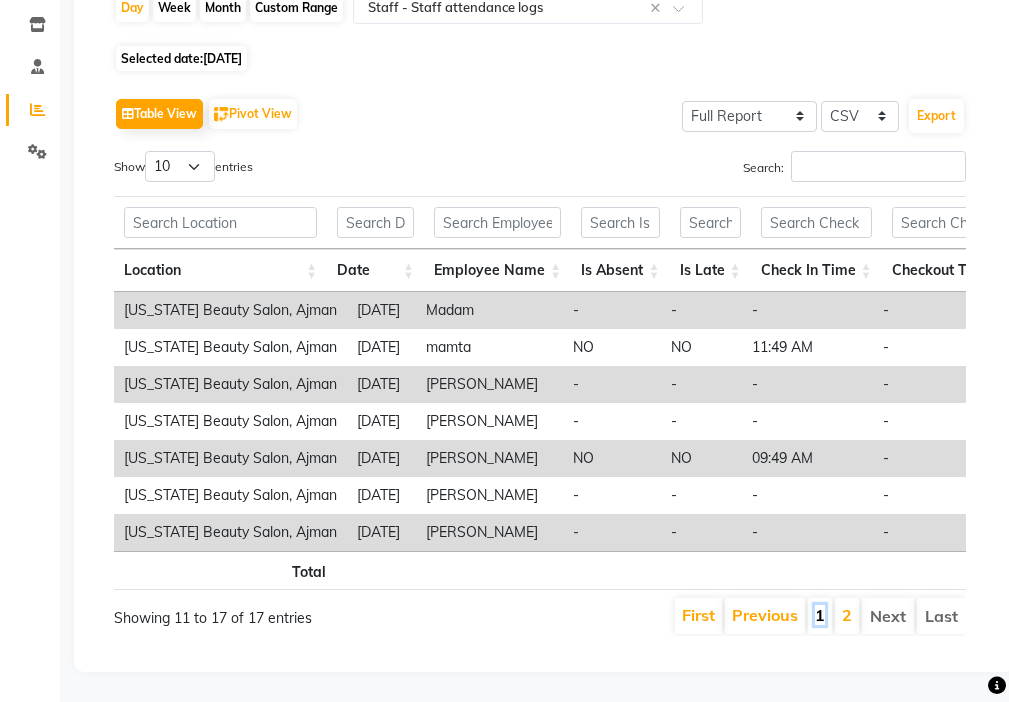 click on "1" at bounding box center [820, 615] 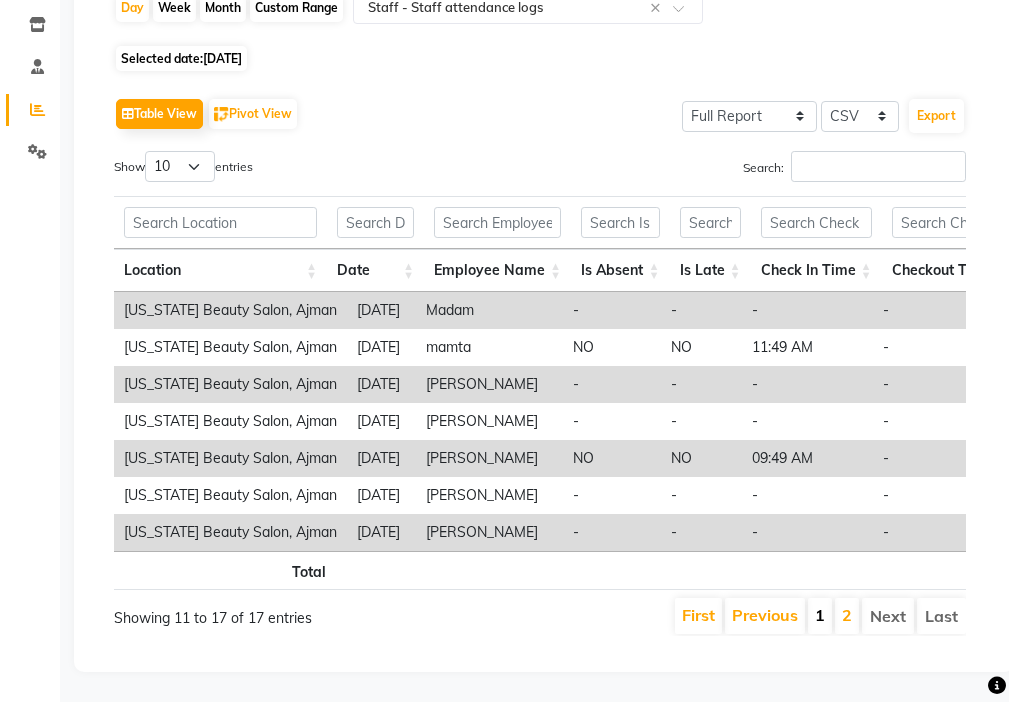 scroll, scrollTop: 282, scrollLeft: 0, axis: vertical 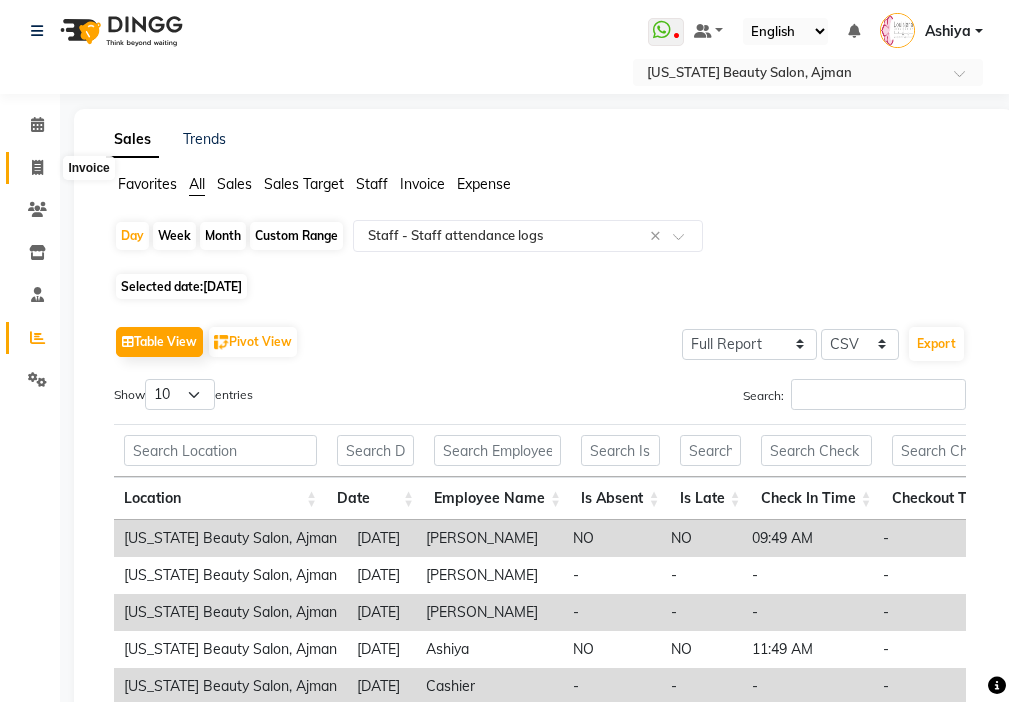 click 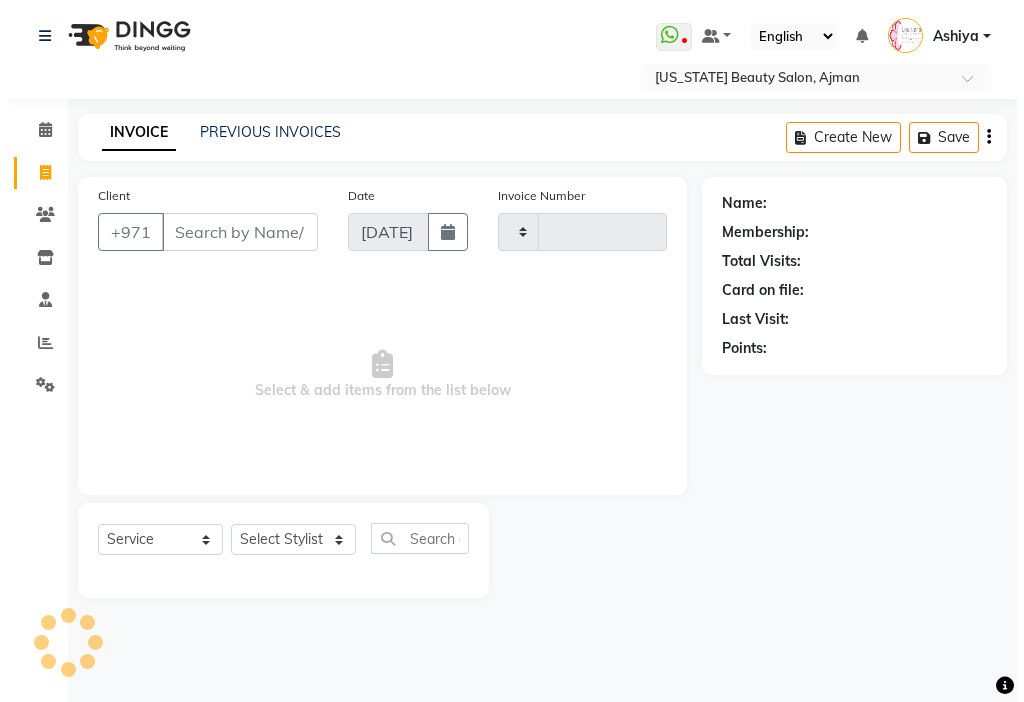 scroll, scrollTop: 0, scrollLeft: 0, axis: both 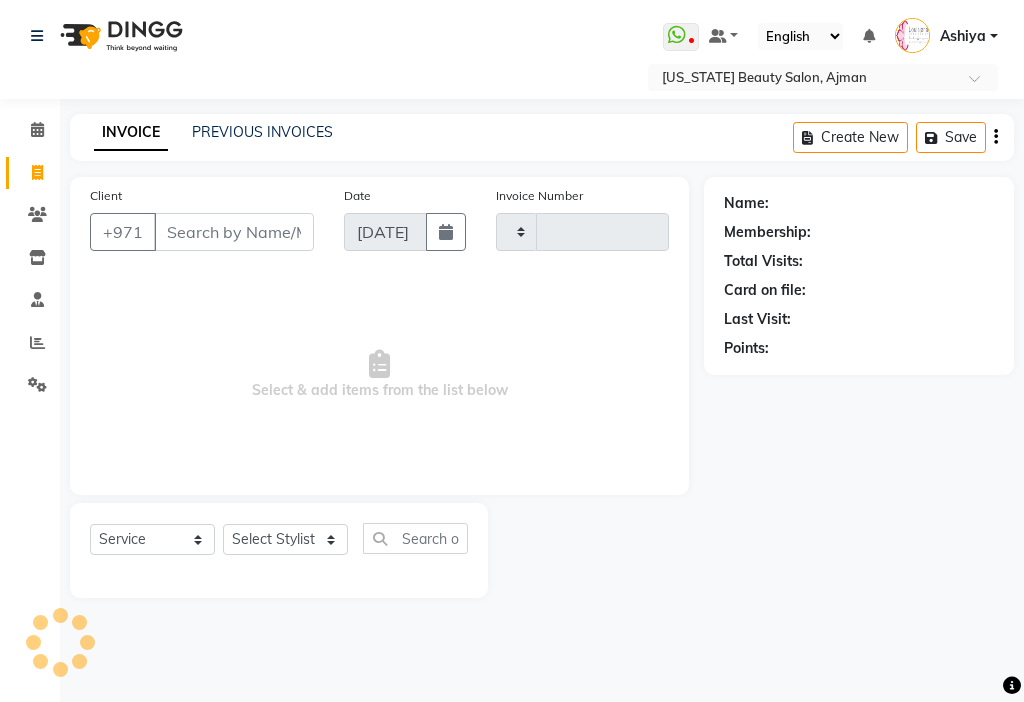 type on "2096" 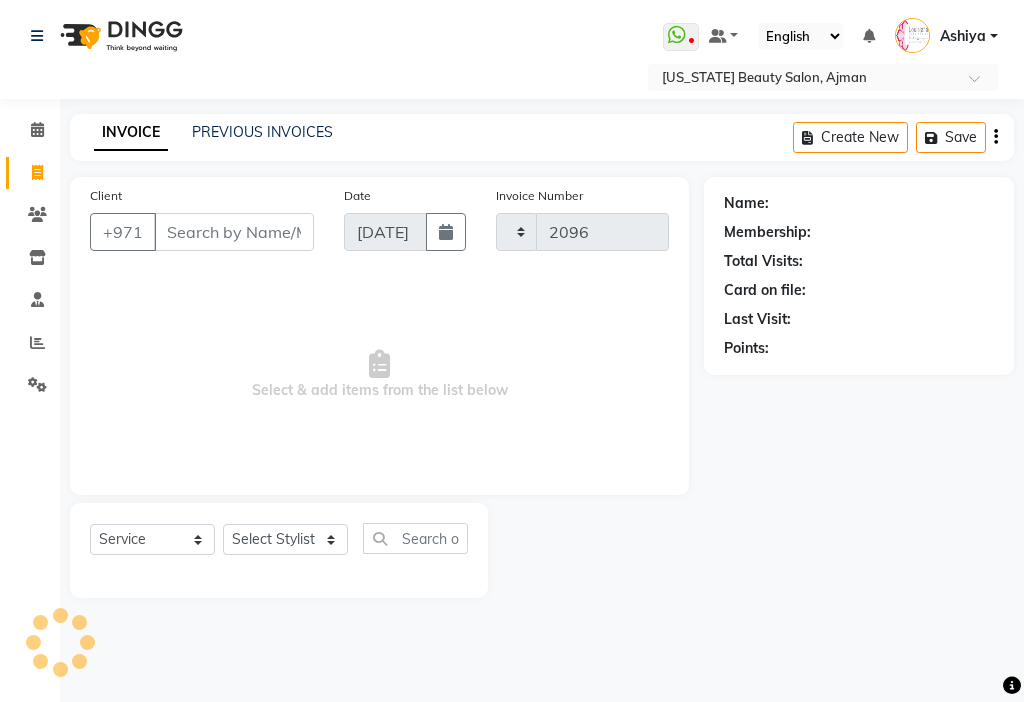 select on "637" 